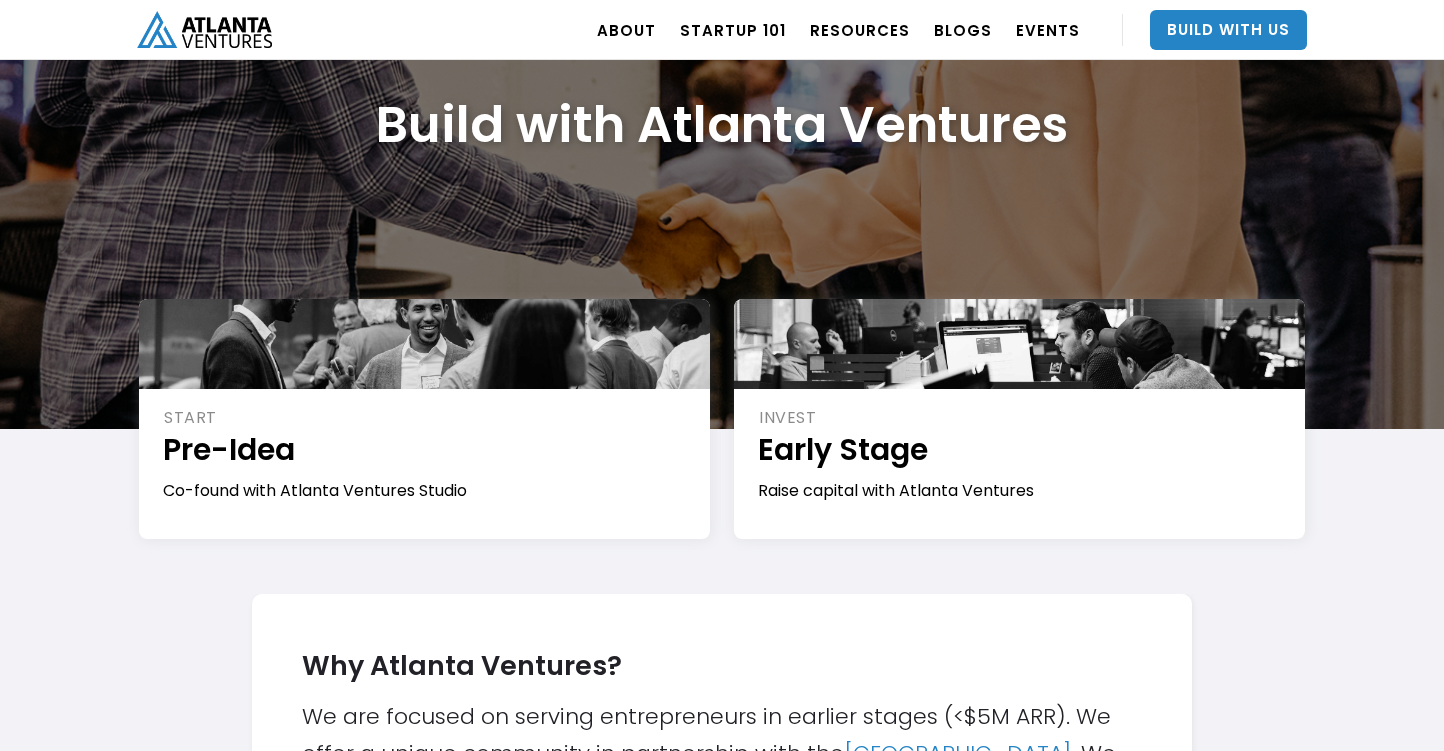 scroll, scrollTop: 0, scrollLeft: 0, axis: both 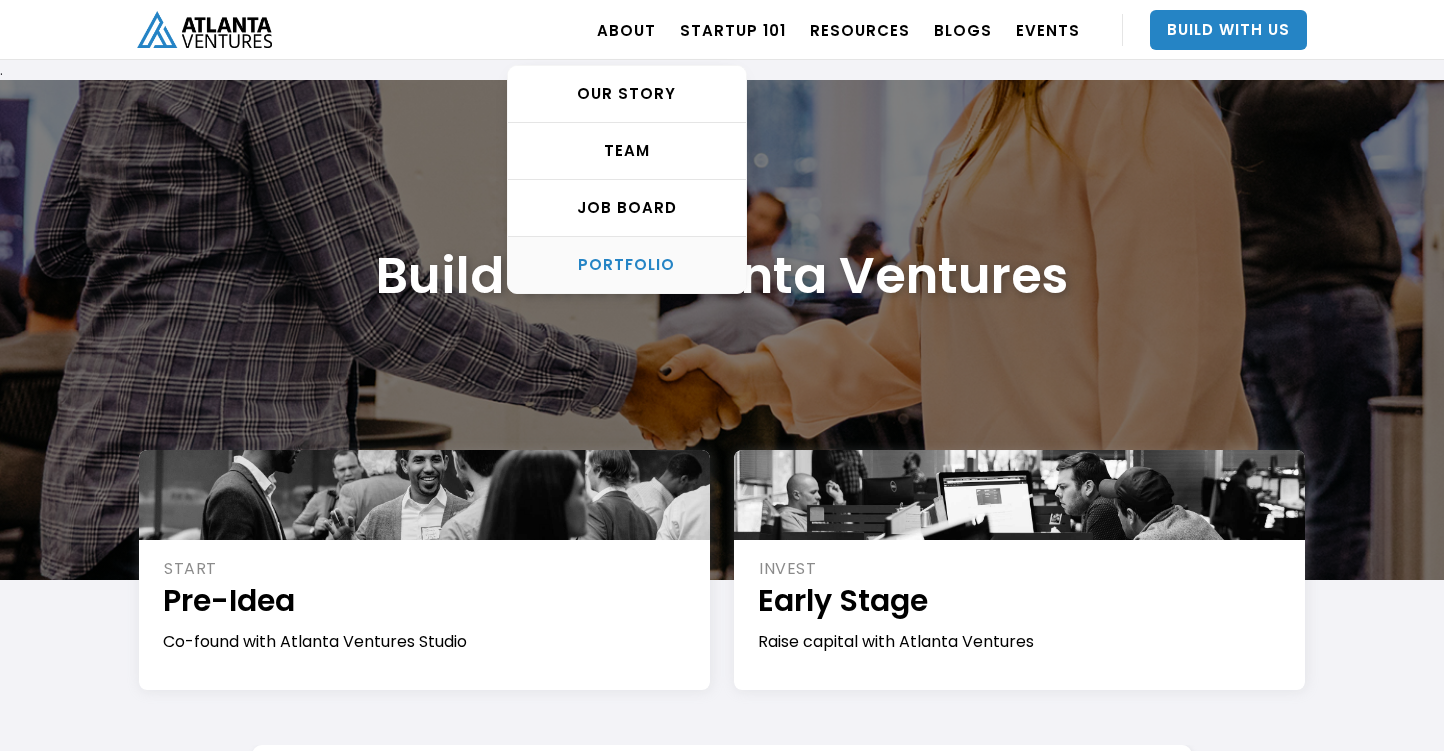 click on "PORTFOLIO" at bounding box center (627, 265) 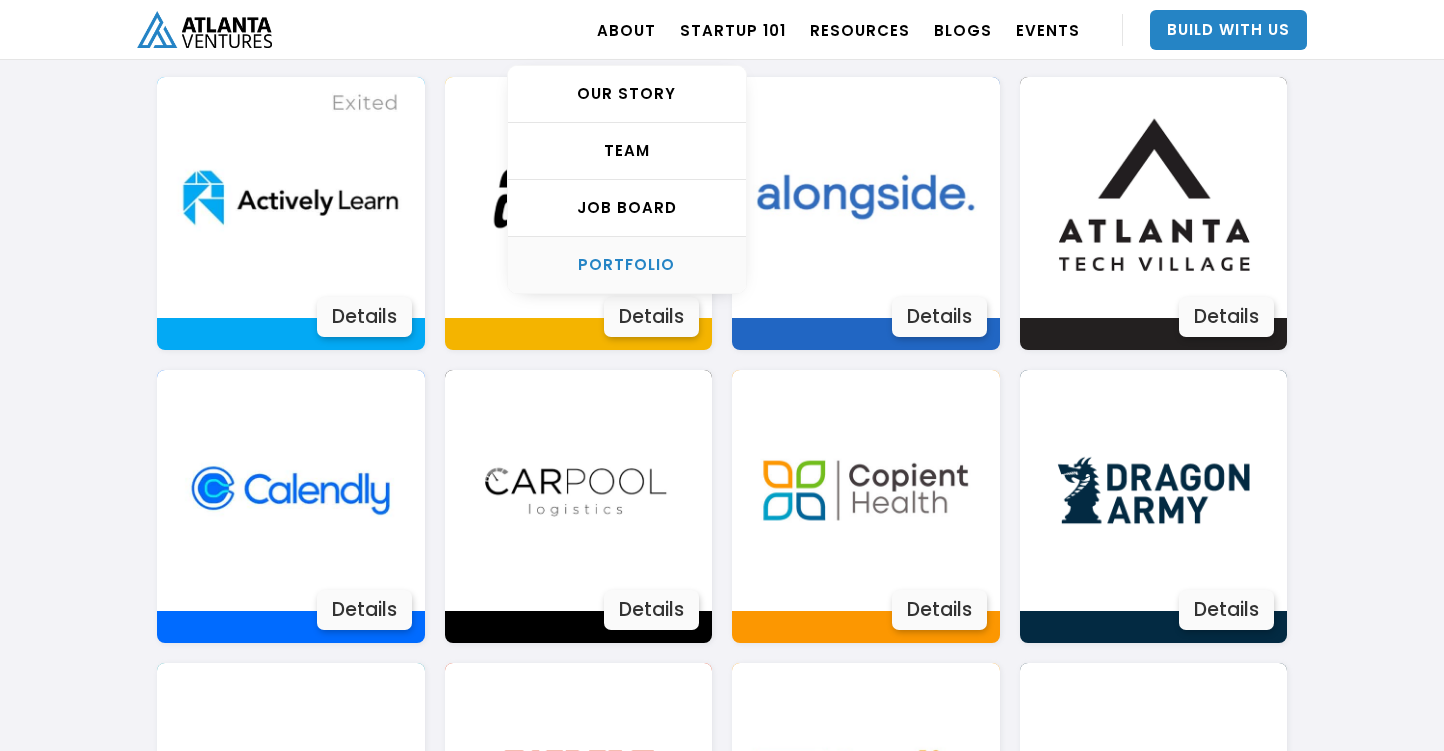 scroll, scrollTop: 1431, scrollLeft: 0, axis: vertical 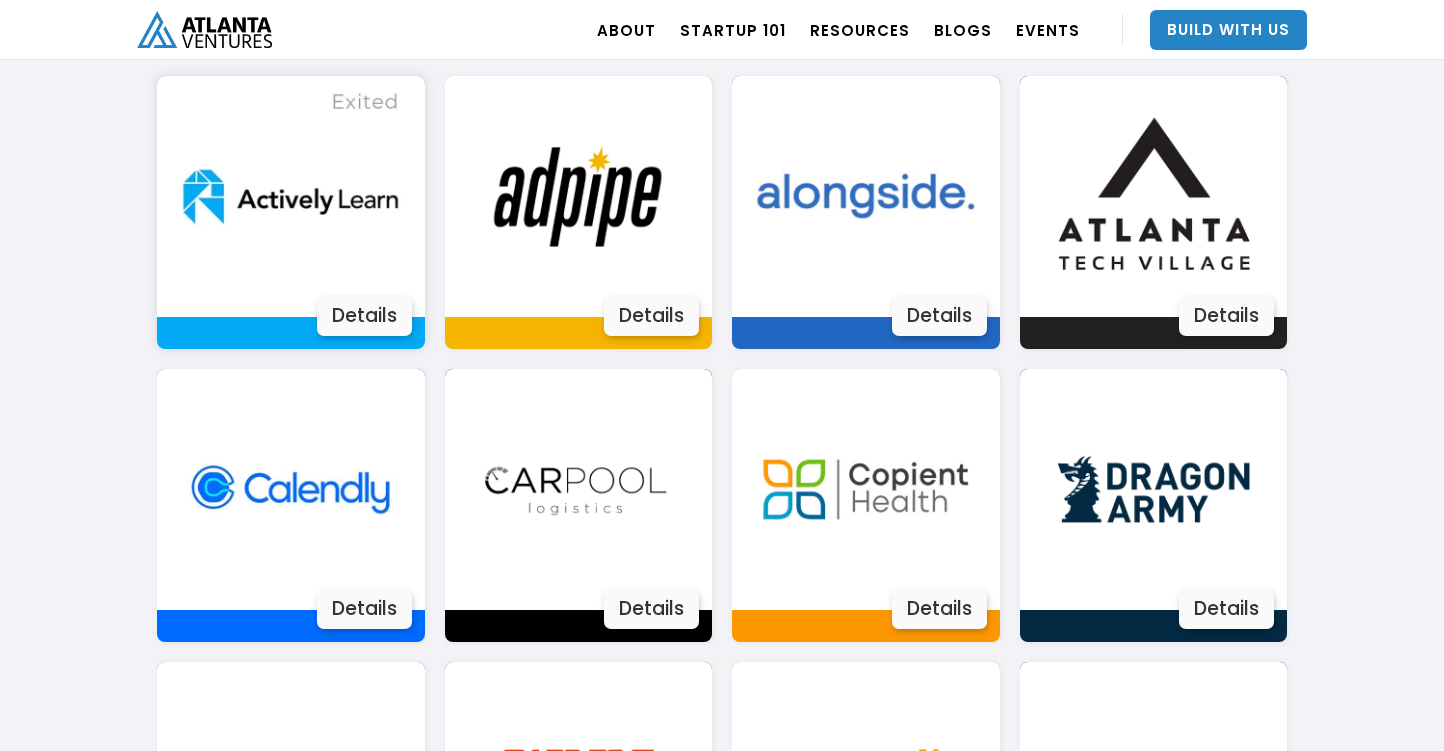 click on "Details" at bounding box center (364, 316) 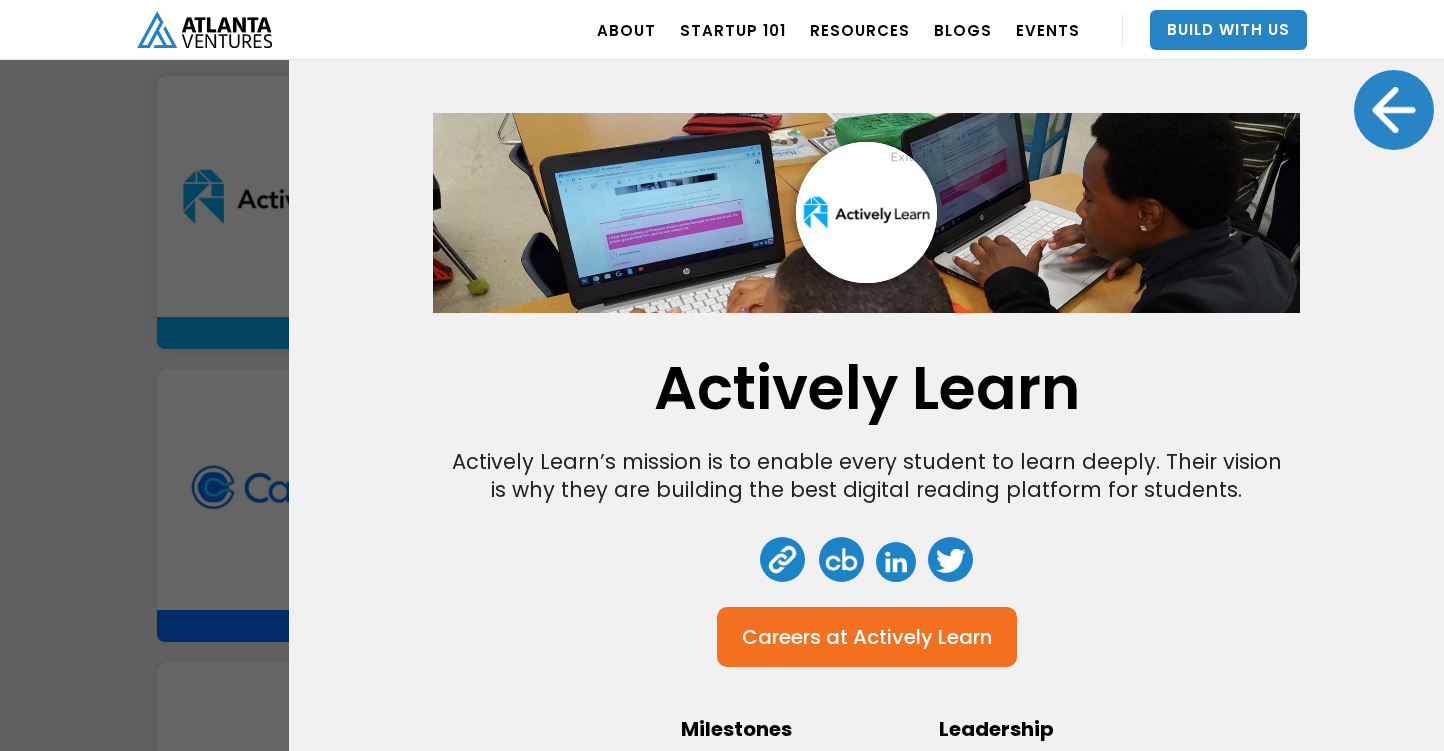 click on "Actively Learn Actively Learn’s mission is to enable every student to learn deeply. Their vision is why they are building the best digital reading platform for students. Careers at Actively Learn Milestones Founded 2012 First Partnered 2014 Exited 2018 Leadership [PERSON_NAME]" at bounding box center (722, 375) 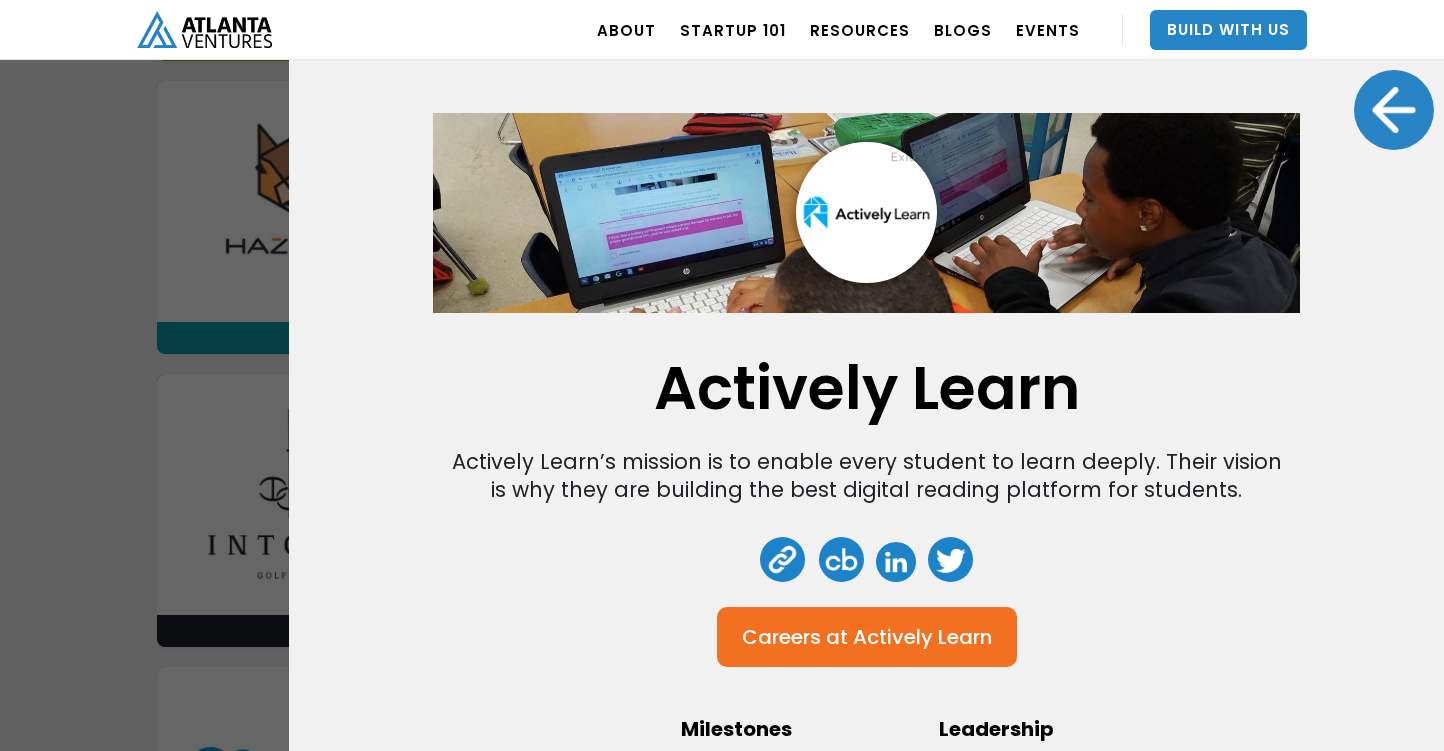 scroll, scrollTop: 2594, scrollLeft: 0, axis: vertical 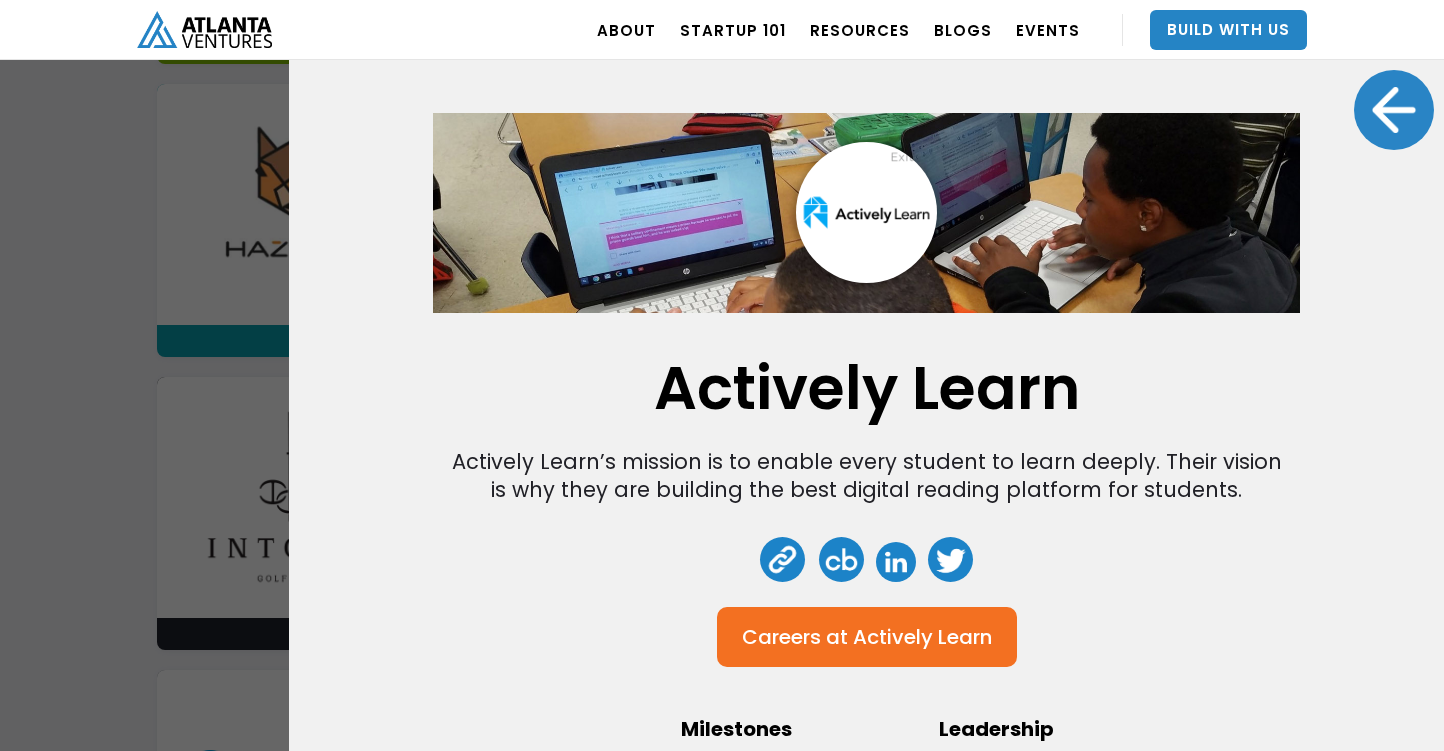 click on "Actively Learn Actively Learn’s mission is to enable every student to learn deeply. Their vision is why they are building the best digital reading platform for students. Careers at Actively Learn Milestones Founded 2012 First Partnered 2014 Exited 2018 Leadership [PERSON_NAME]" at bounding box center [722, 375] 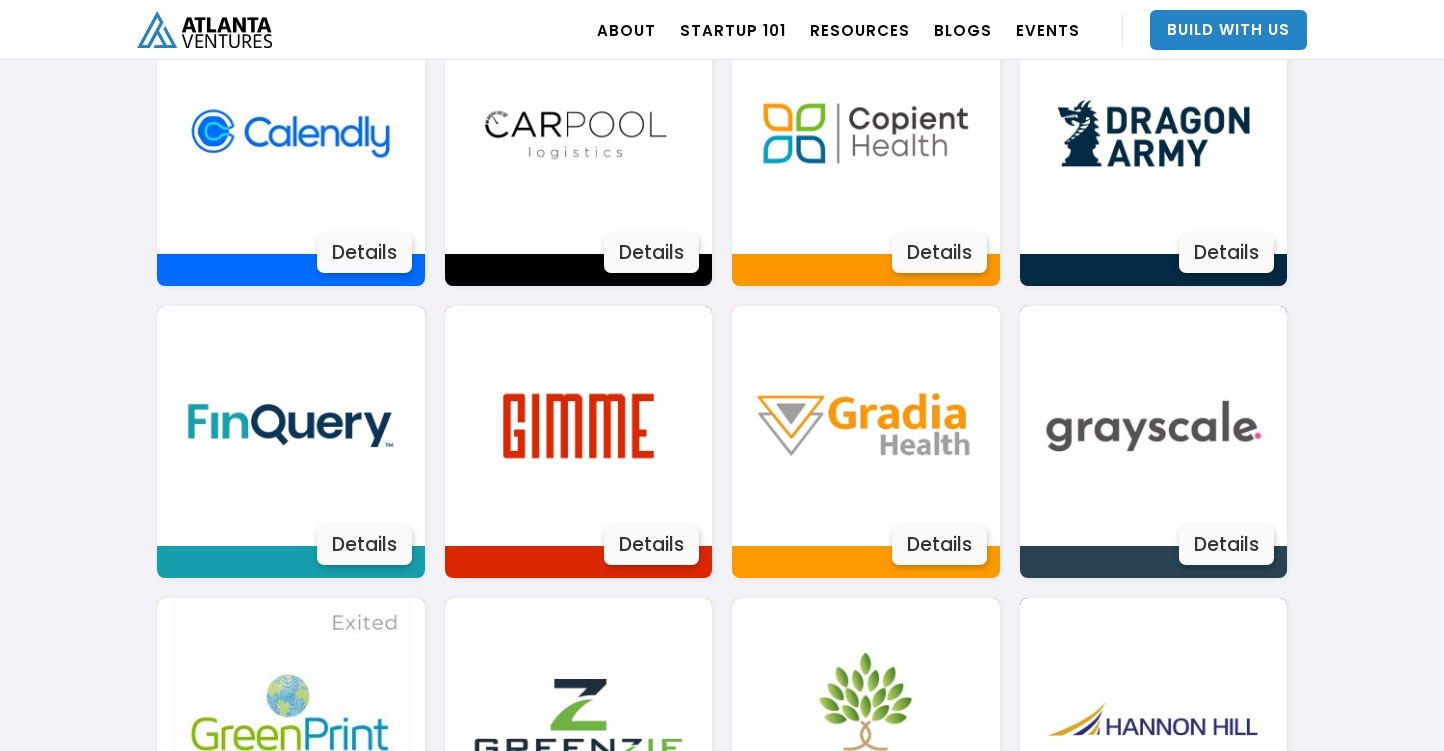 scroll, scrollTop: 1656, scrollLeft: 0, axis: vertical 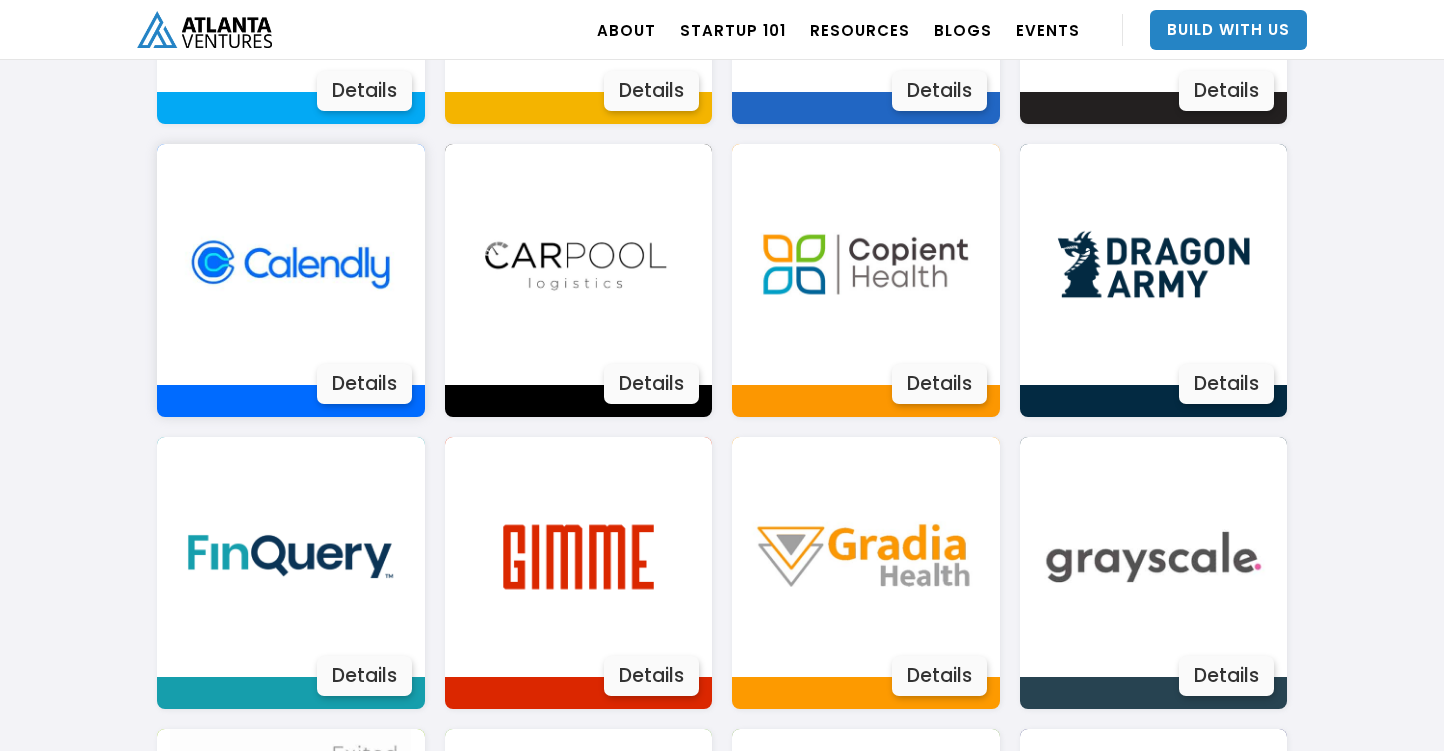 click on "Details" at bounding box center [364, 384] 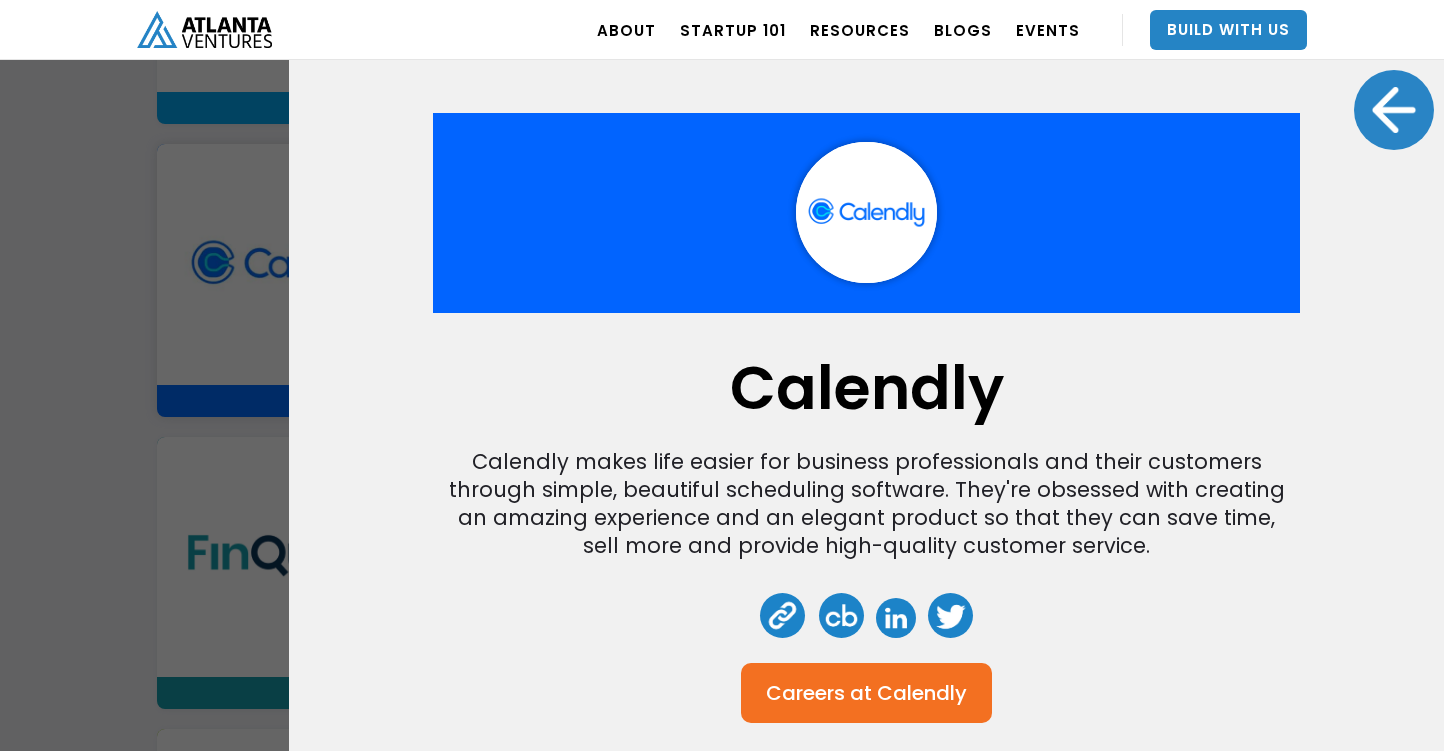 scroll, scrollTop: 130, scrollLeft: 0, axis: vertical 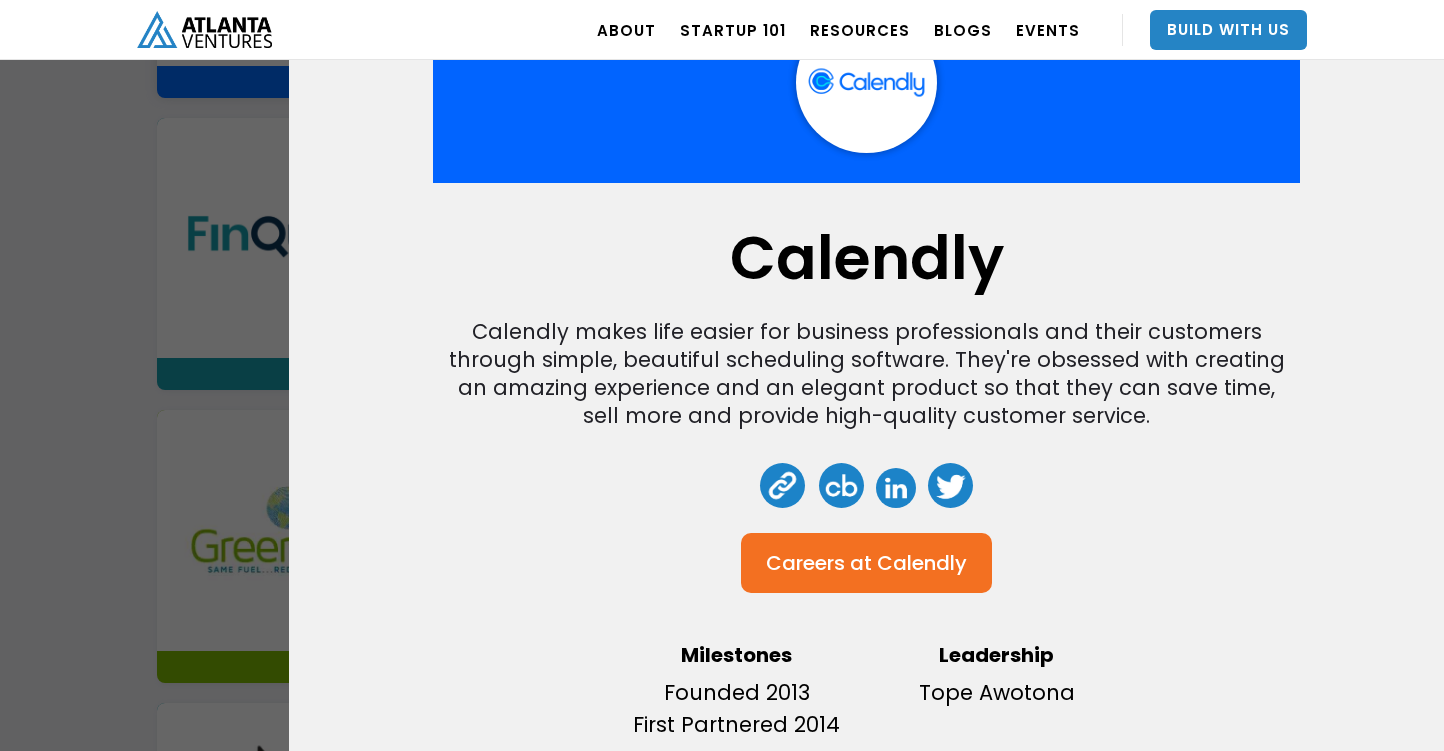 click on "Calendly Calendly makes life easier for business professionals and their customers through simple, beautiful scheduling software. They're obsessed with creating an amazing experience and an elegant product so that they can save time, sell more and provide high-quality customer service. Careers at Calendly Milestones Founded 2013 First Partnered 2014 Leadership Tope Awotona" at bounding box center [866, 375] 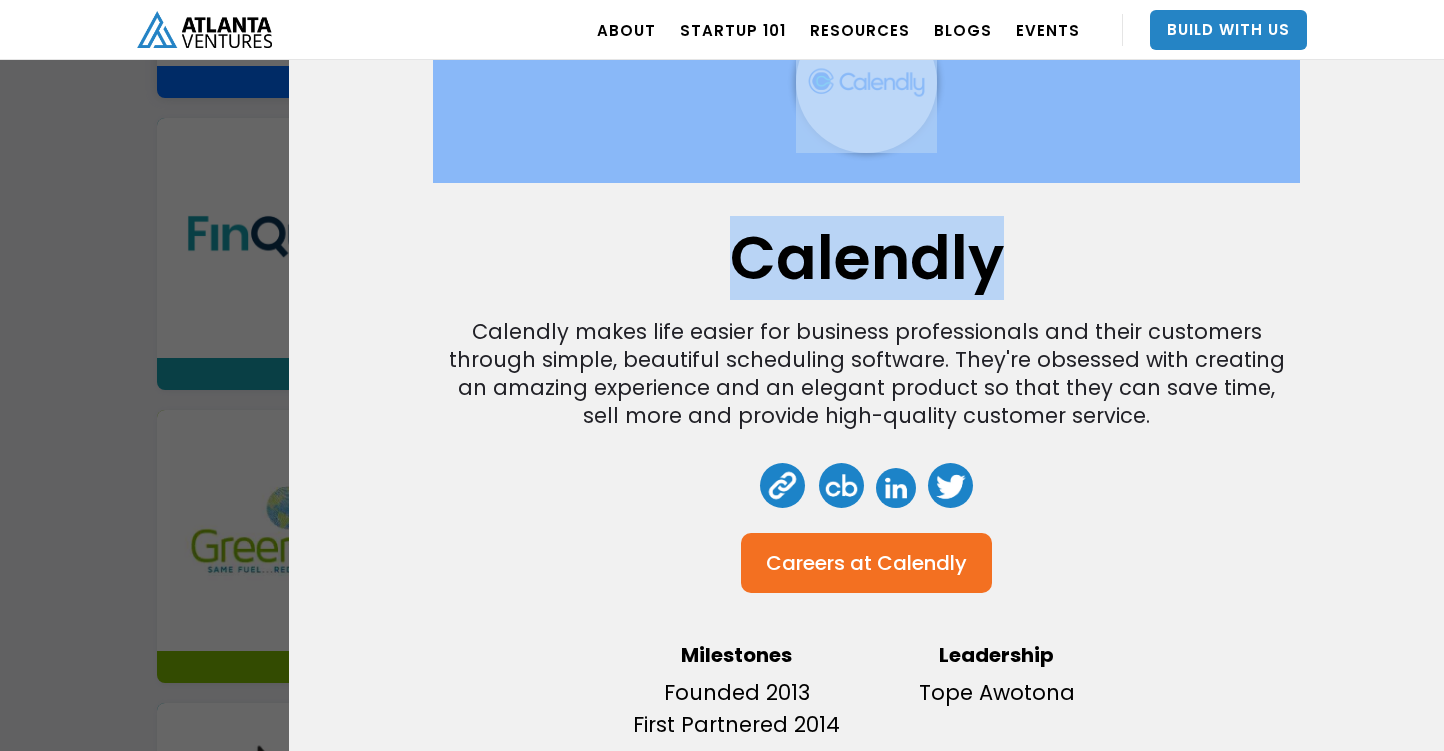 click on "Calendly Calendly makes life easier for business professionals and their customers through simple, beautiful scheduling software. They're obsessed with creating an amazing experience and an elegant product so that they can save time, sell more and provide high-quality customer service. Careers at Calendly Milestones Founded 2013 First Partnered 2014 Leadership Tope Awotona" at bounding box center [722, 375] 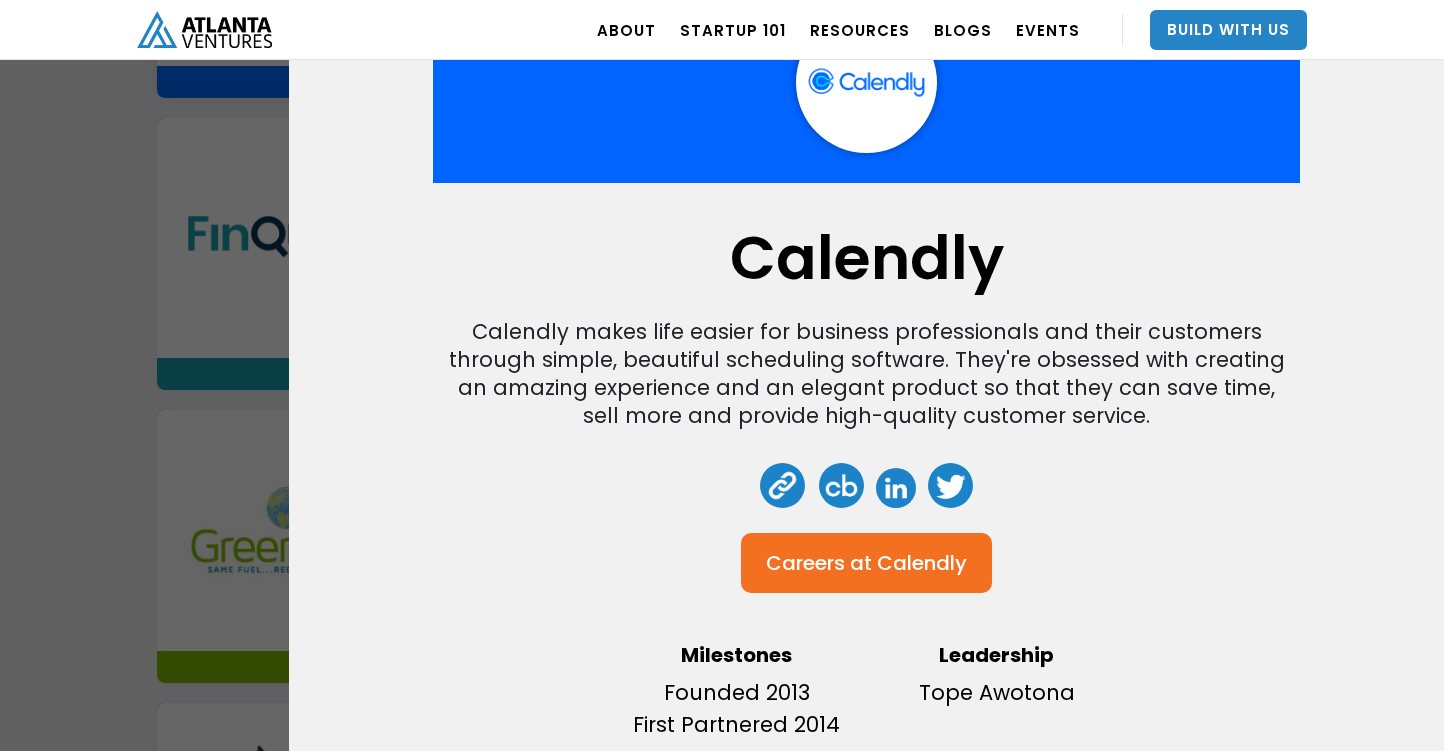 click on "Calendly Calendly makes life easier for business professionals and their customers through simple, beautiful scheduling software. They're obsessed with creating an amazing experience and an elegant product so that they can save time, sell more and provide high-quality customer service. Careers at Calendly Milestones Founded 2013 First Partnered 2014 Leadership Tope Awotona" at bounding box center (722, 375) 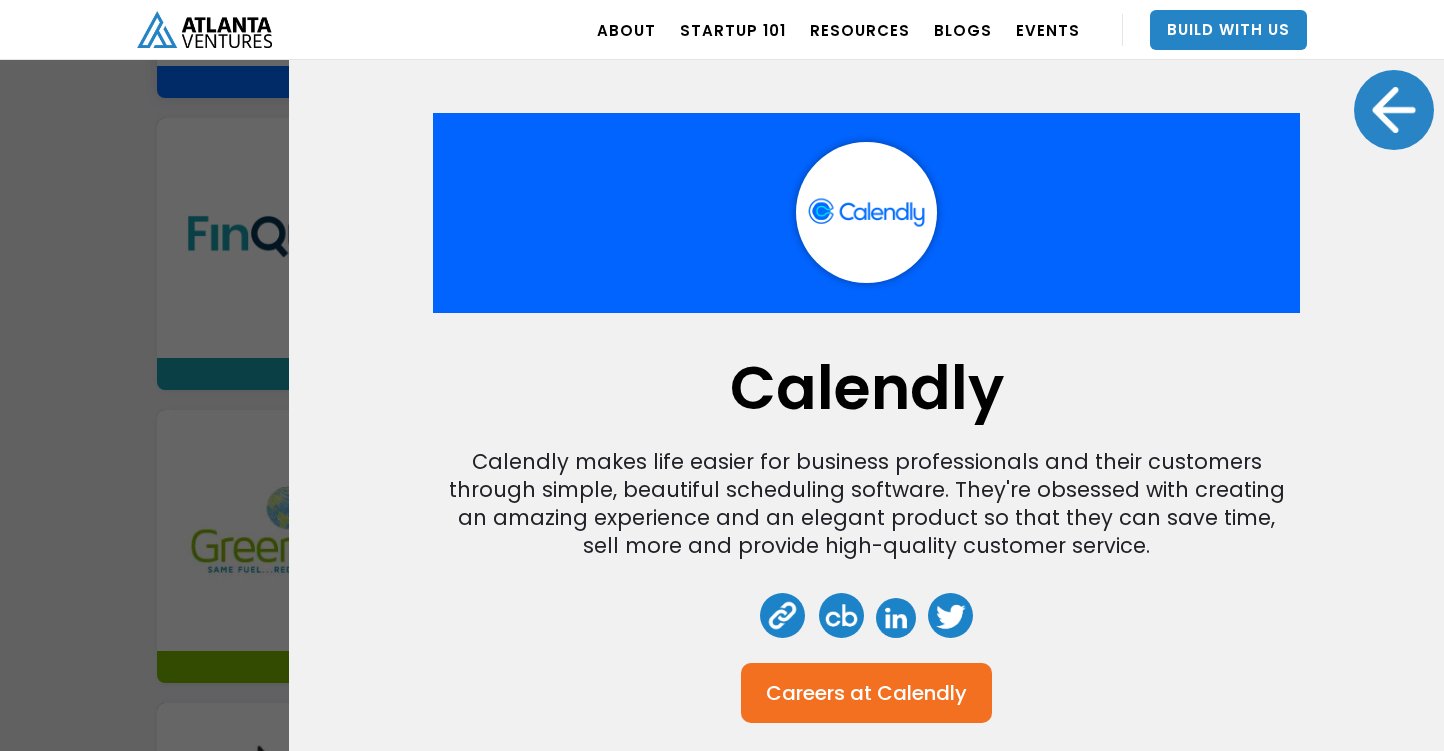 click at bounding box center (1394, 110) 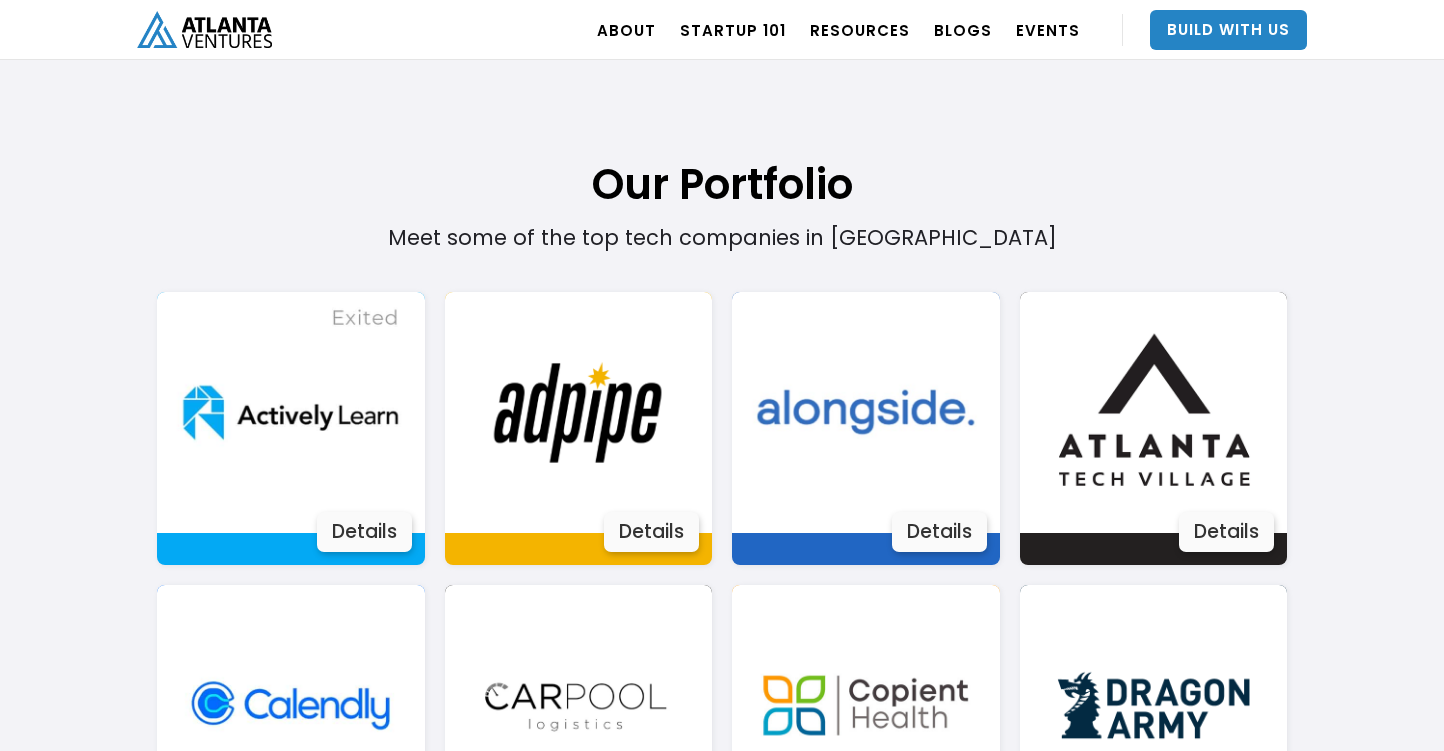 scroll, scrollTop: 1531, scrollLeft: 0, axis: vertical 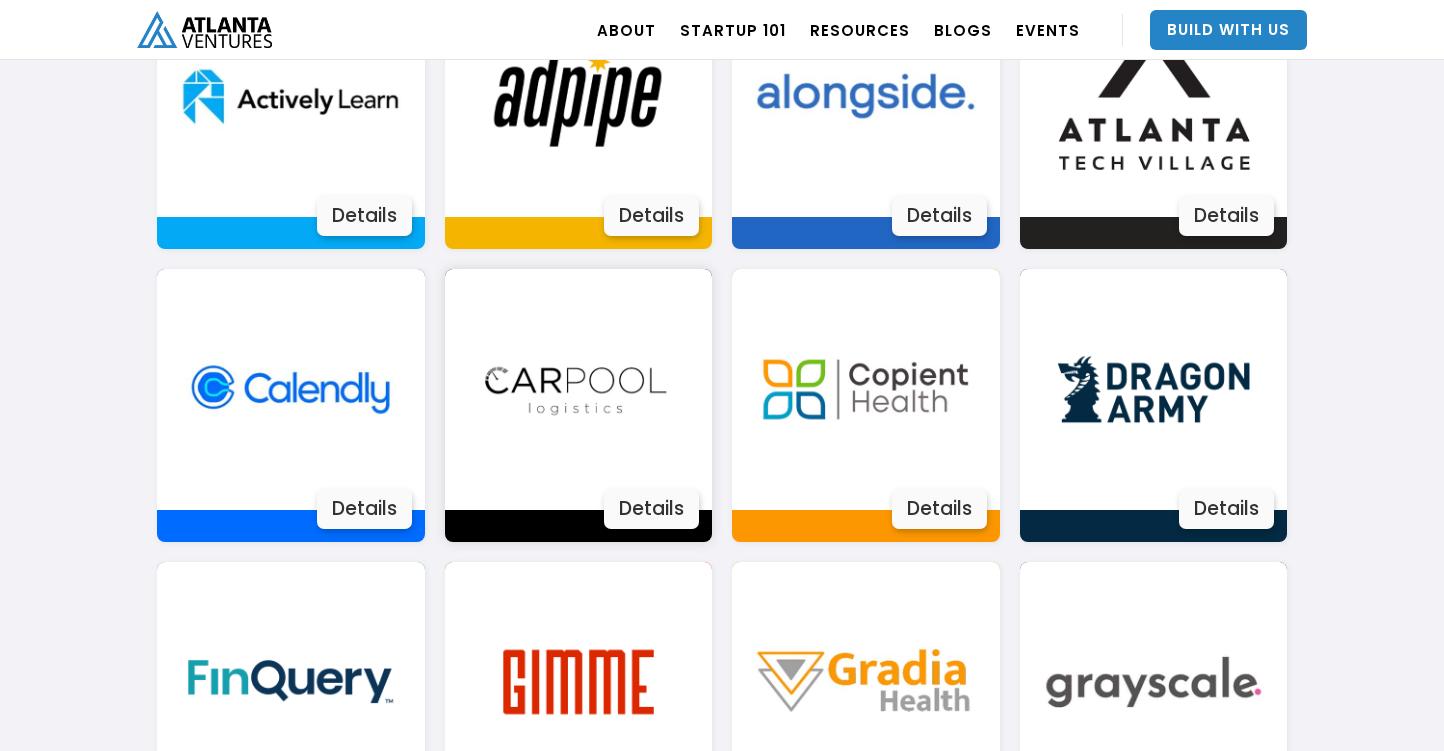 click at bounding box center (578, 389) 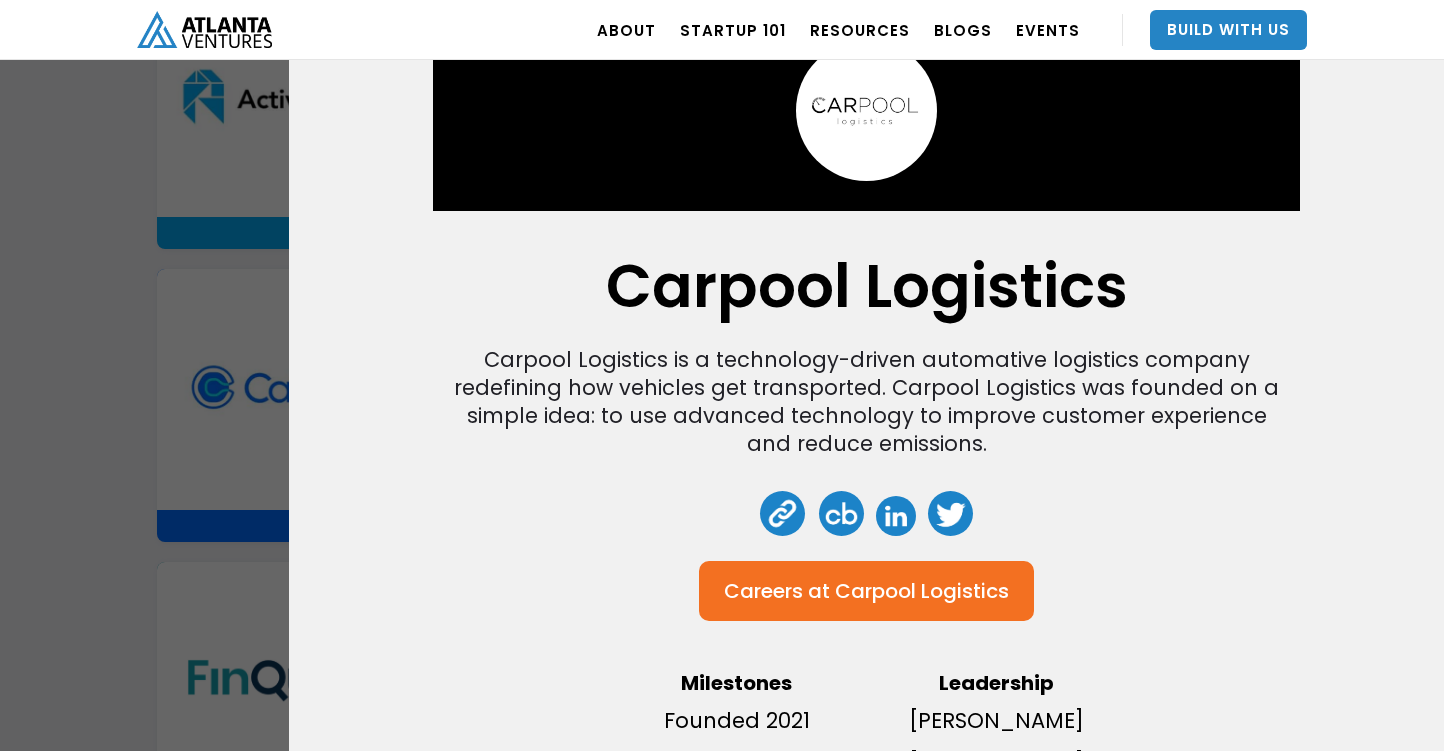 scroll, scrollTop: 0, scrollLeft: 0, axis: both 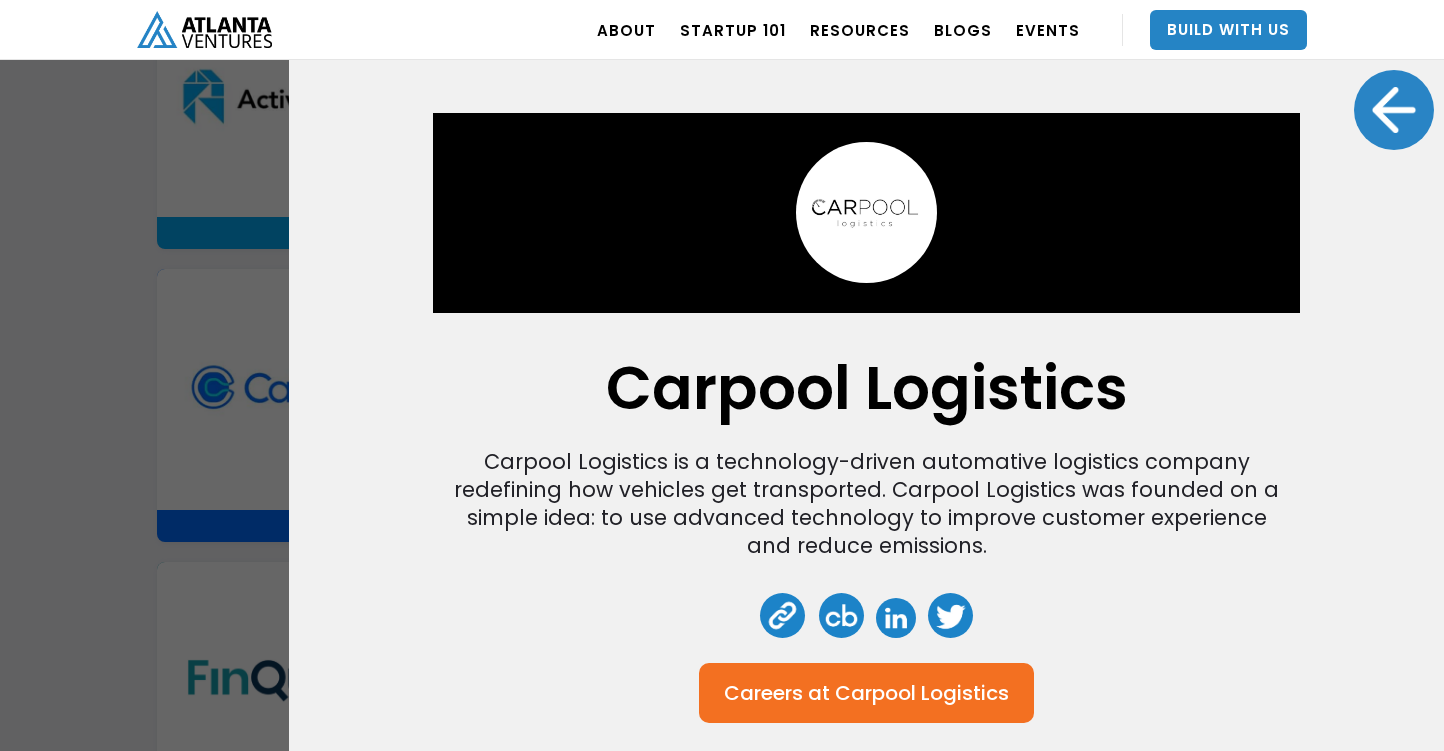 click at bounding box center [1394, 110] 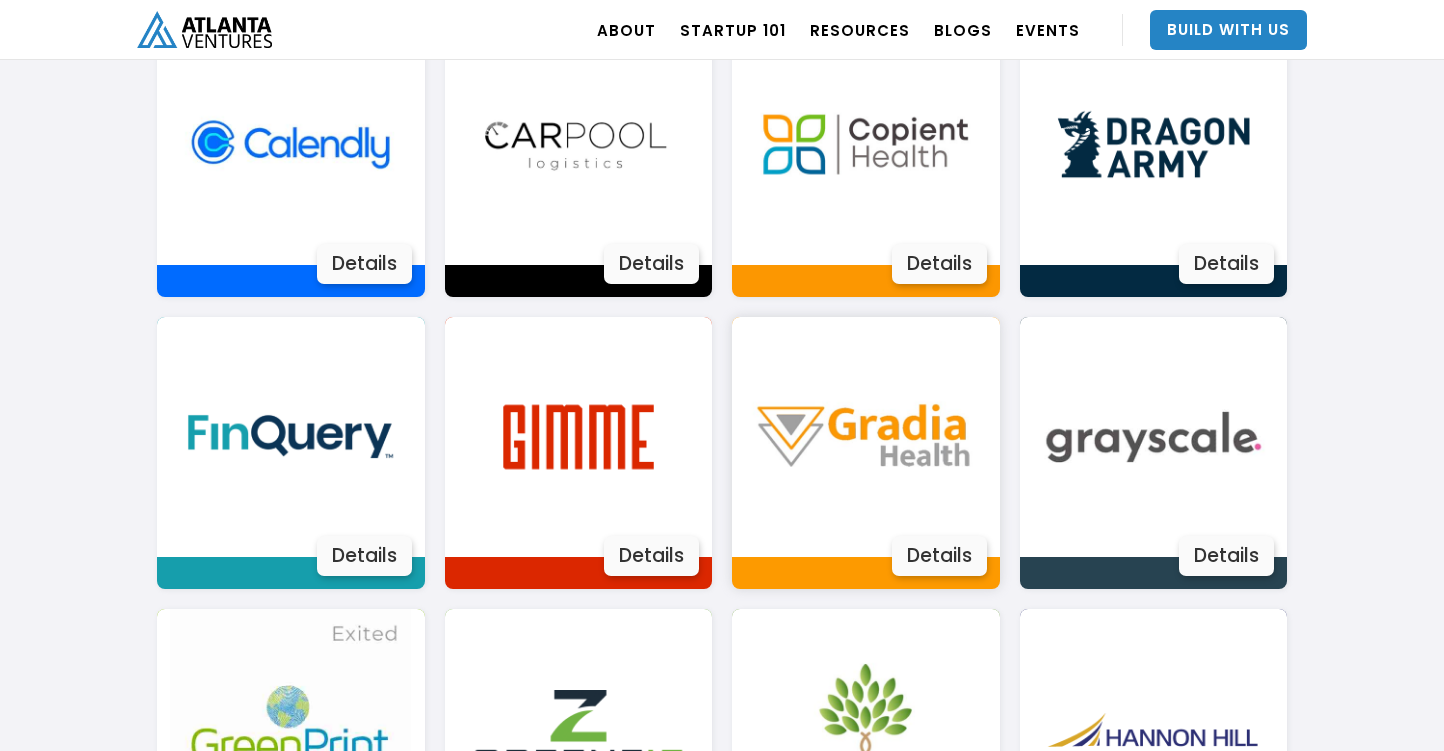 scroll, scrollTop: 1756, scrollLeft: 0, axis: vertical 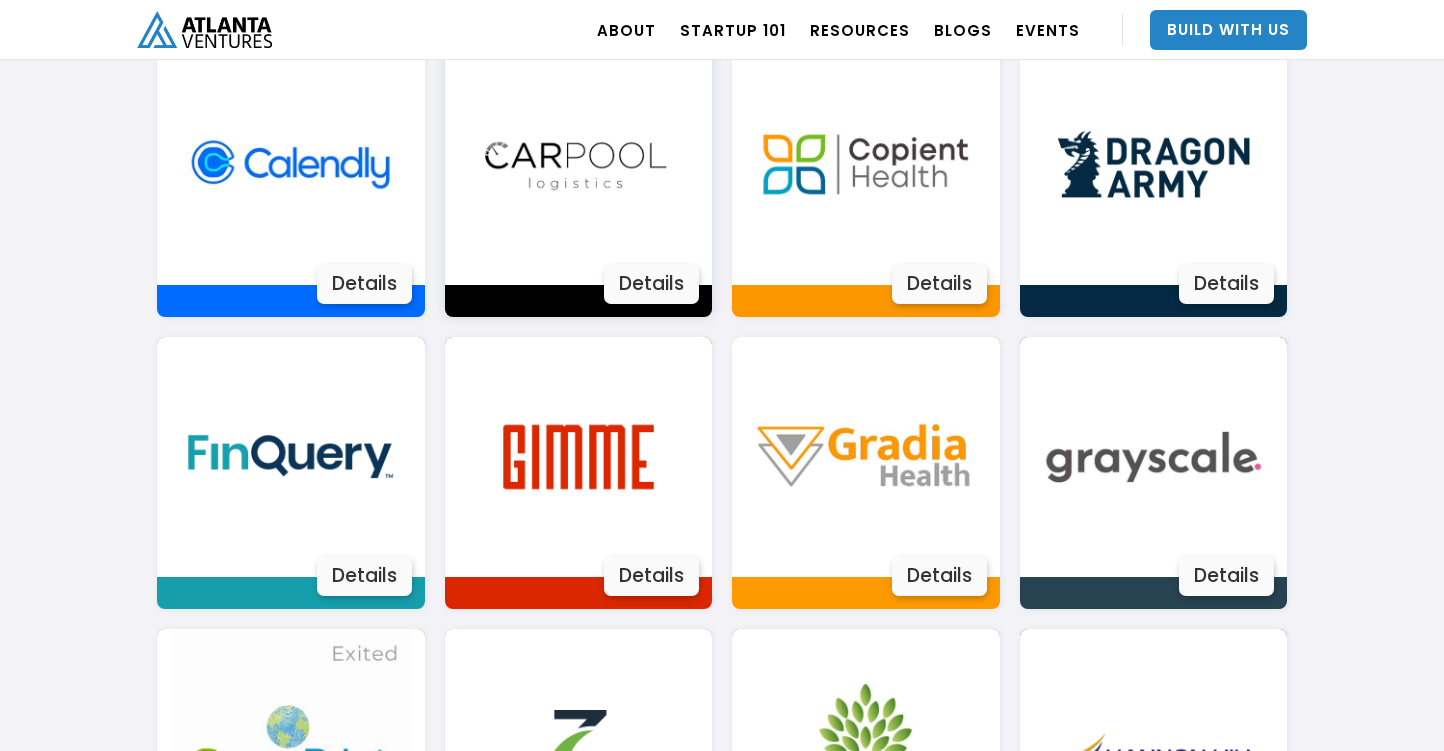 click at bounding box center [578, 164] 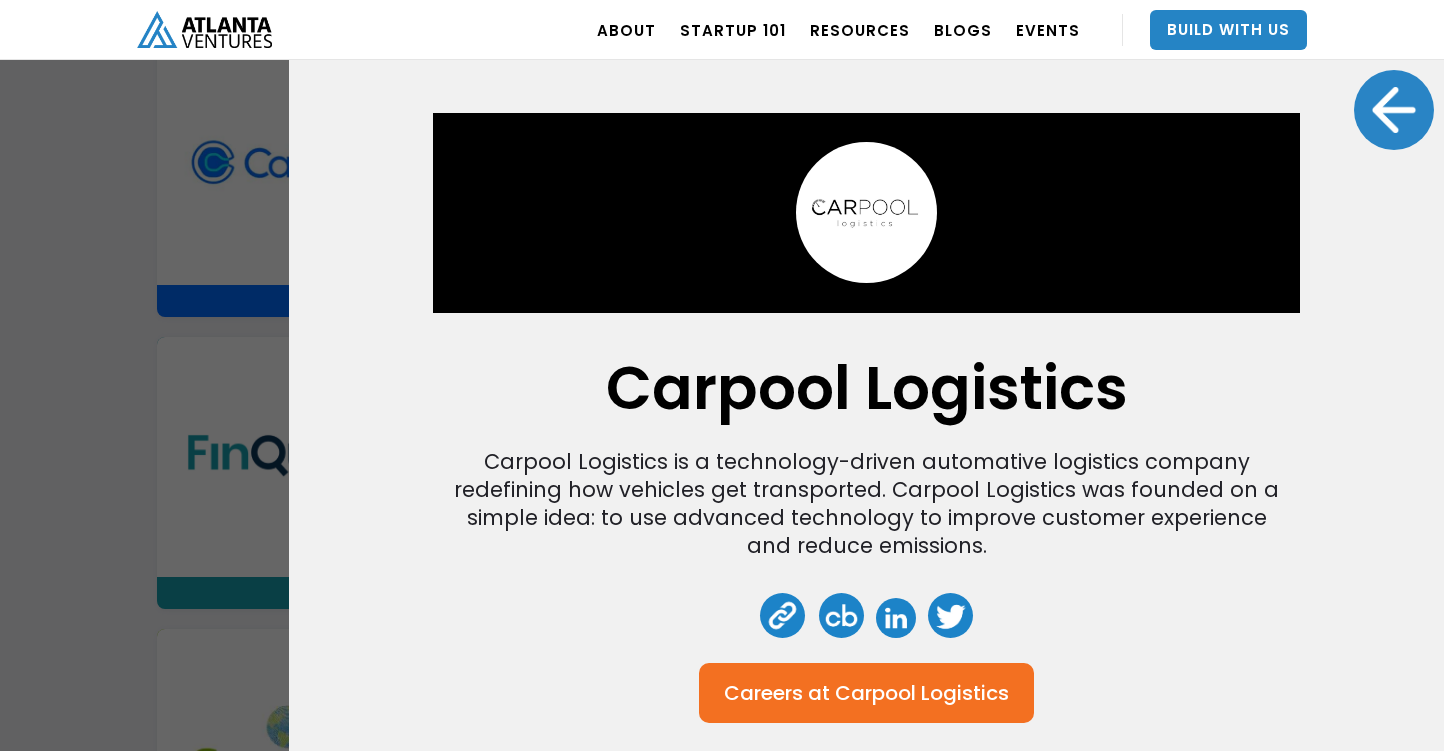 click at bounding box center [782, 615] 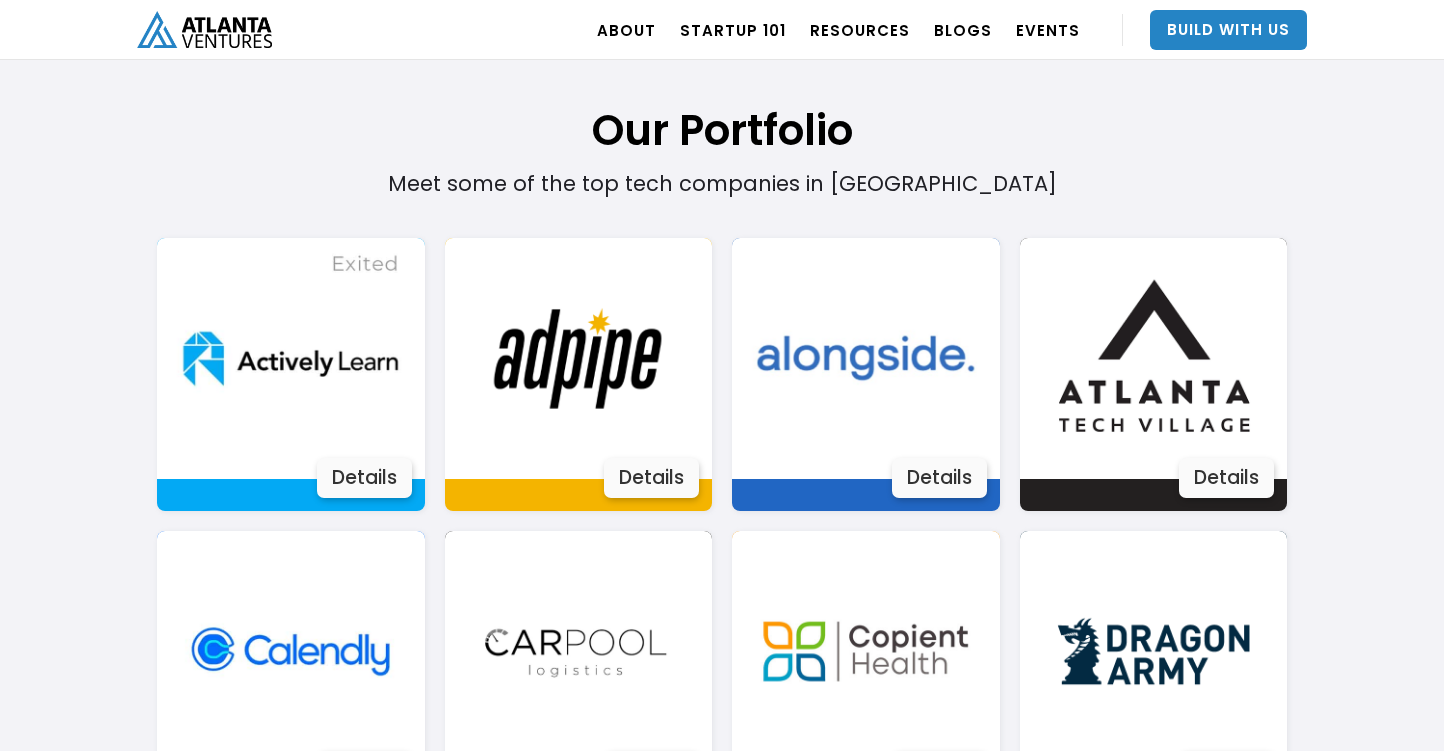 scroll, scrollTop: 1401, scrollLeft: 0, axis: vertical 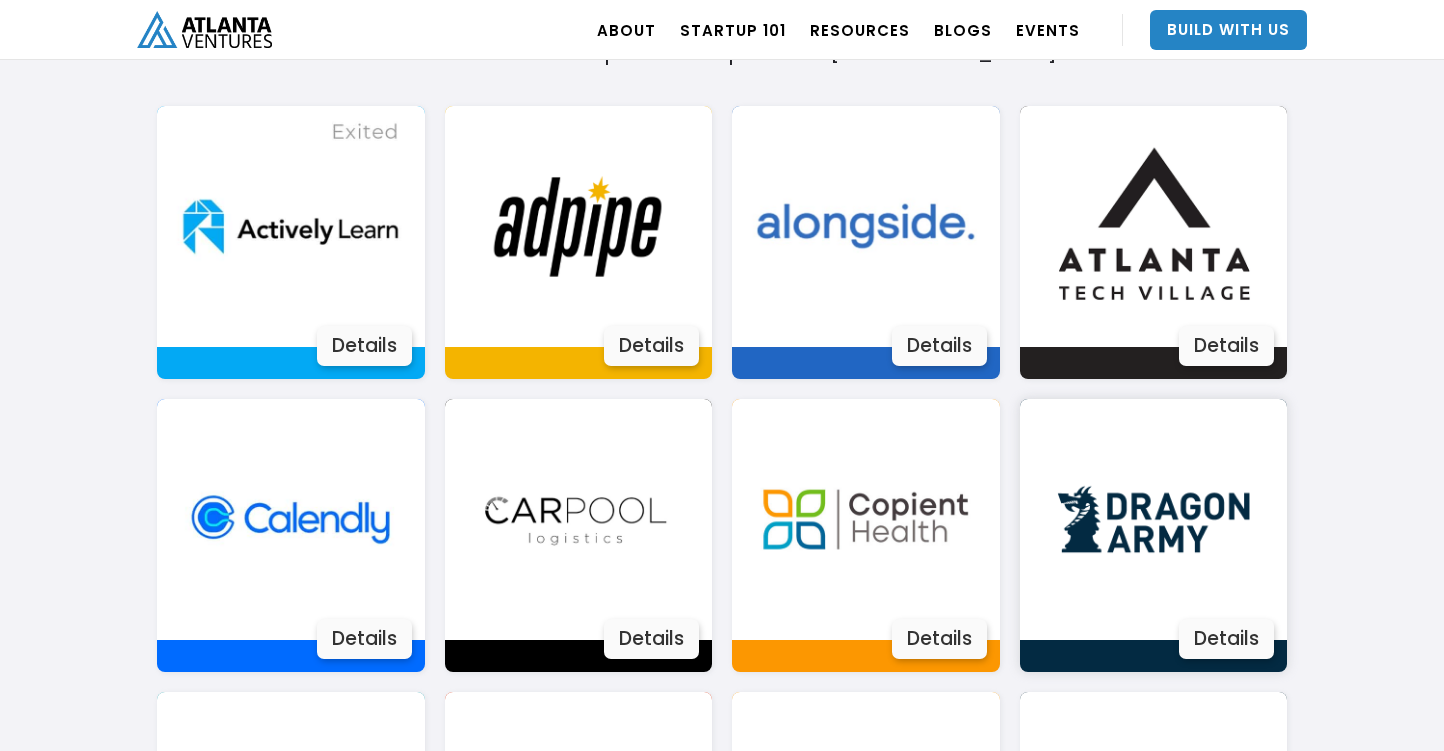 click at bounding box center [1153, 519] 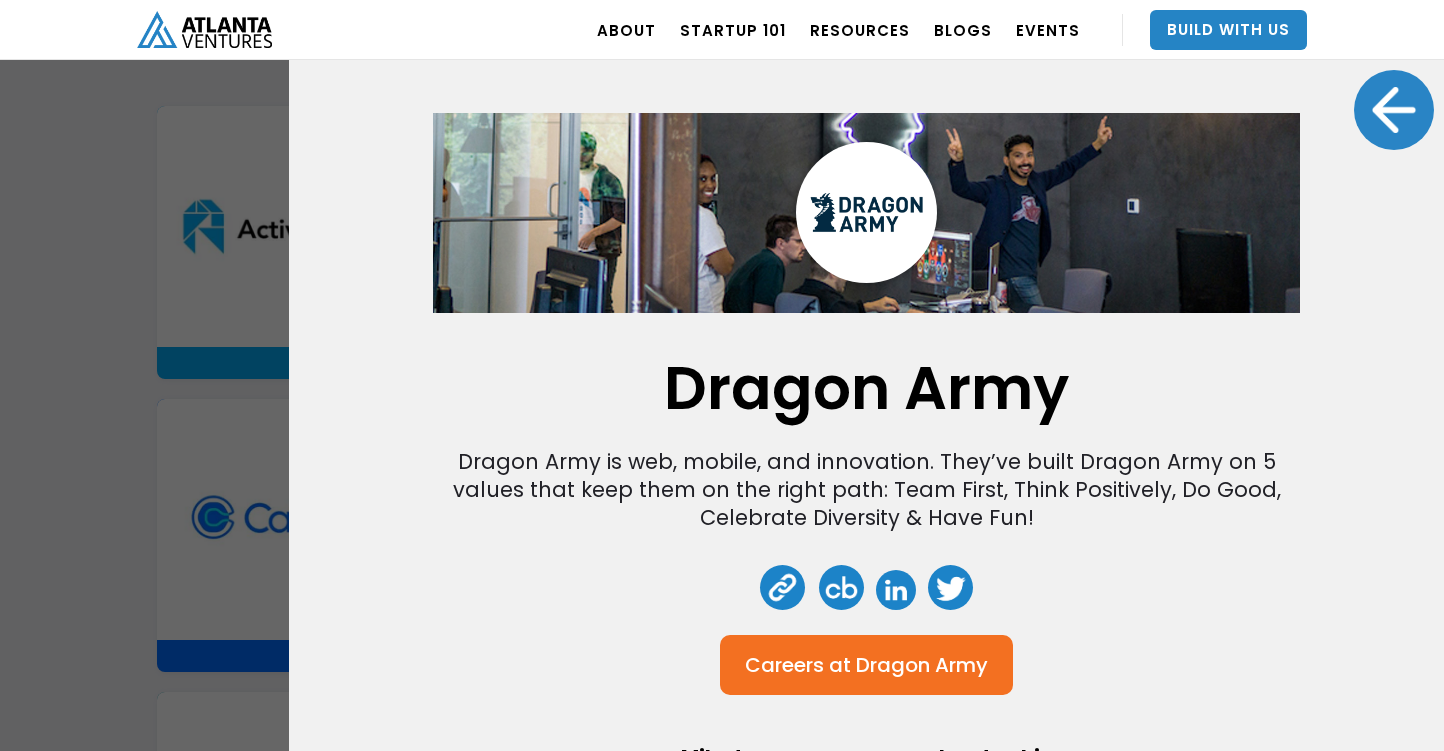 click at bounding box center [1394, 110] 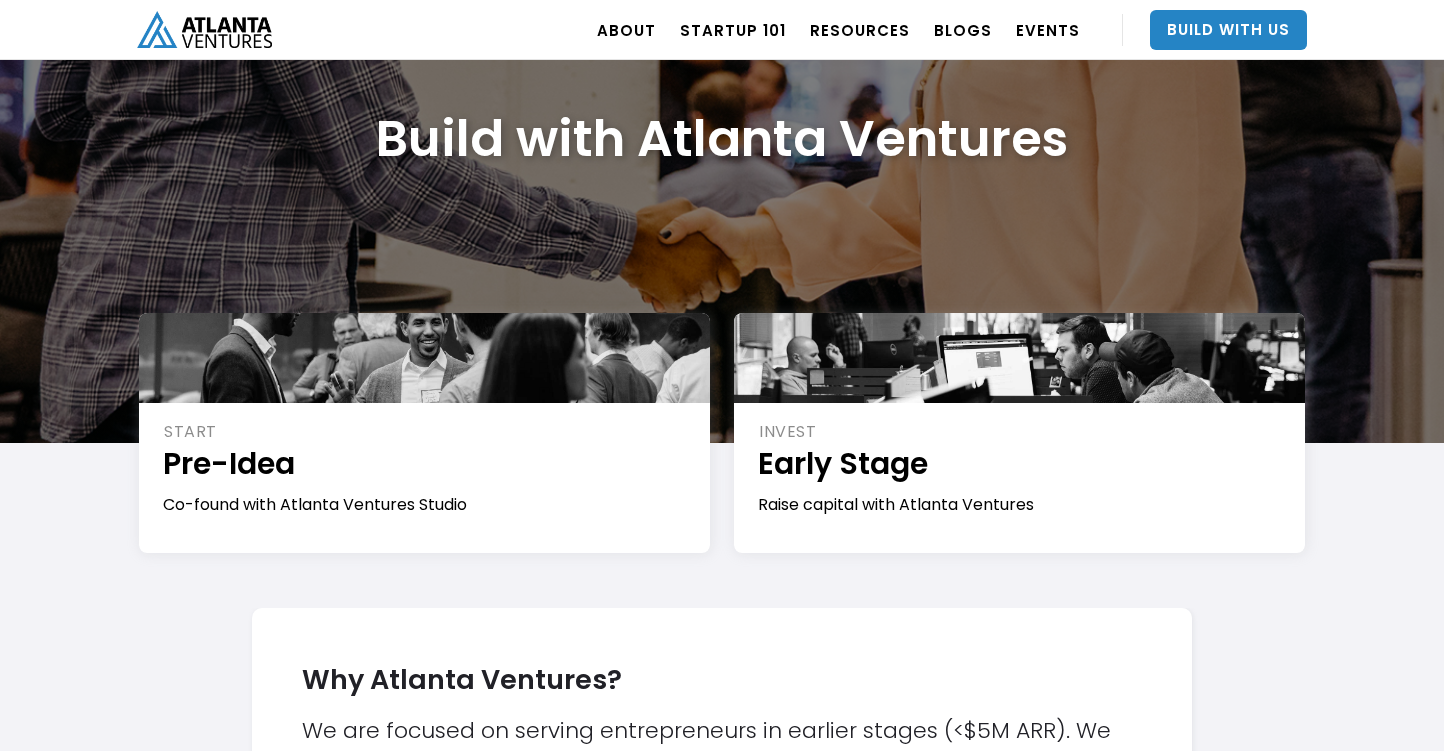 scroll, scrollTop: 146, scrollLeft: 0, axis: vertical 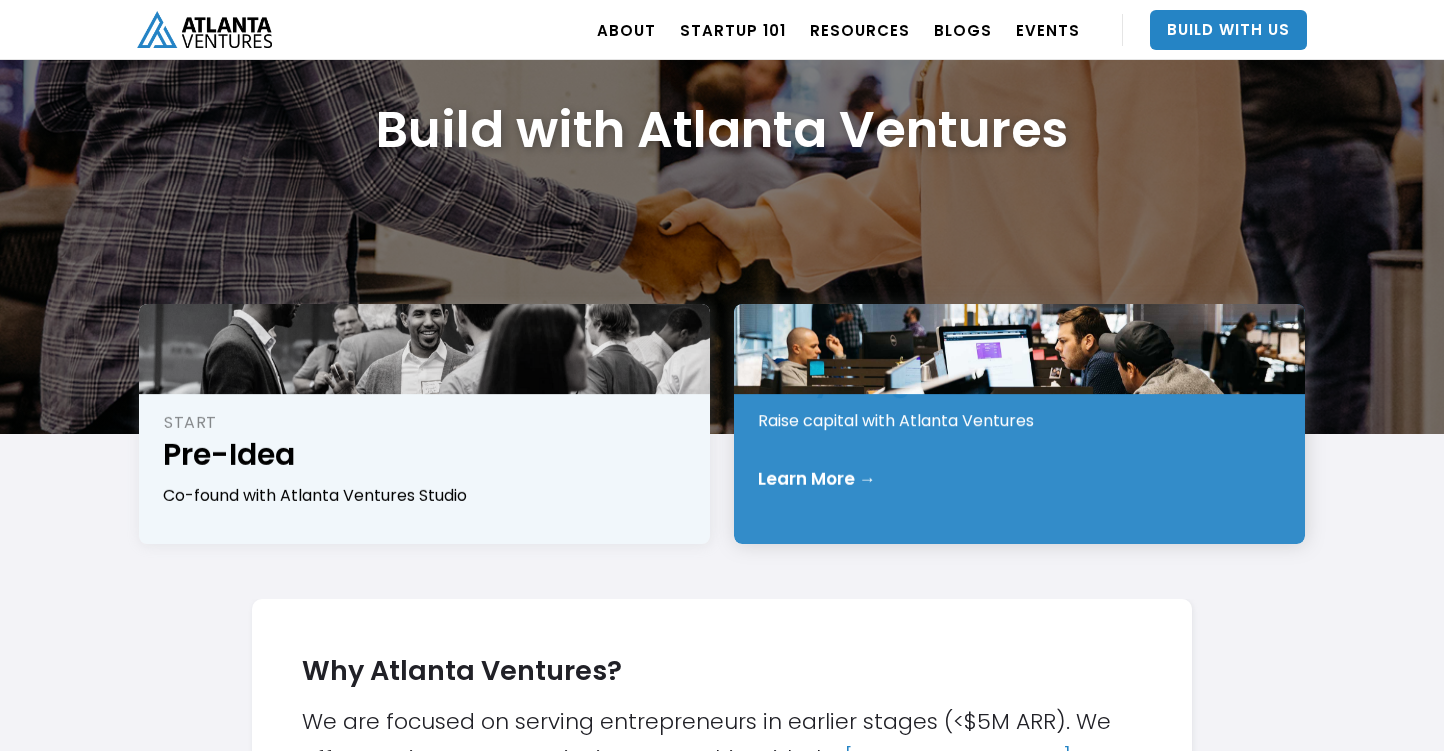 click on "INVEST Early Stage Raise capital with Atlanta Ventures Learn More →" at bounding box center [1019, 424] 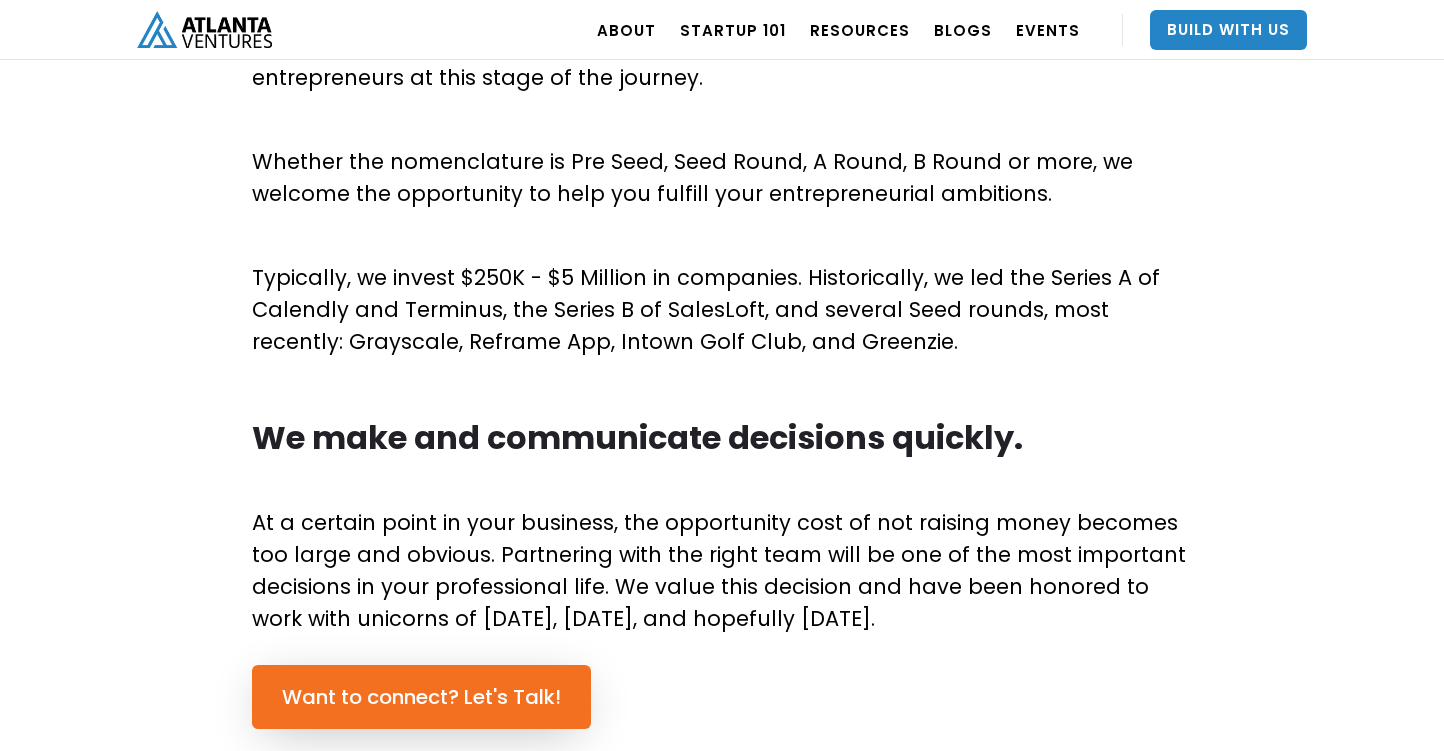 scroll, scrollTop: 1116, scrollLeft: 0, axis: vertical 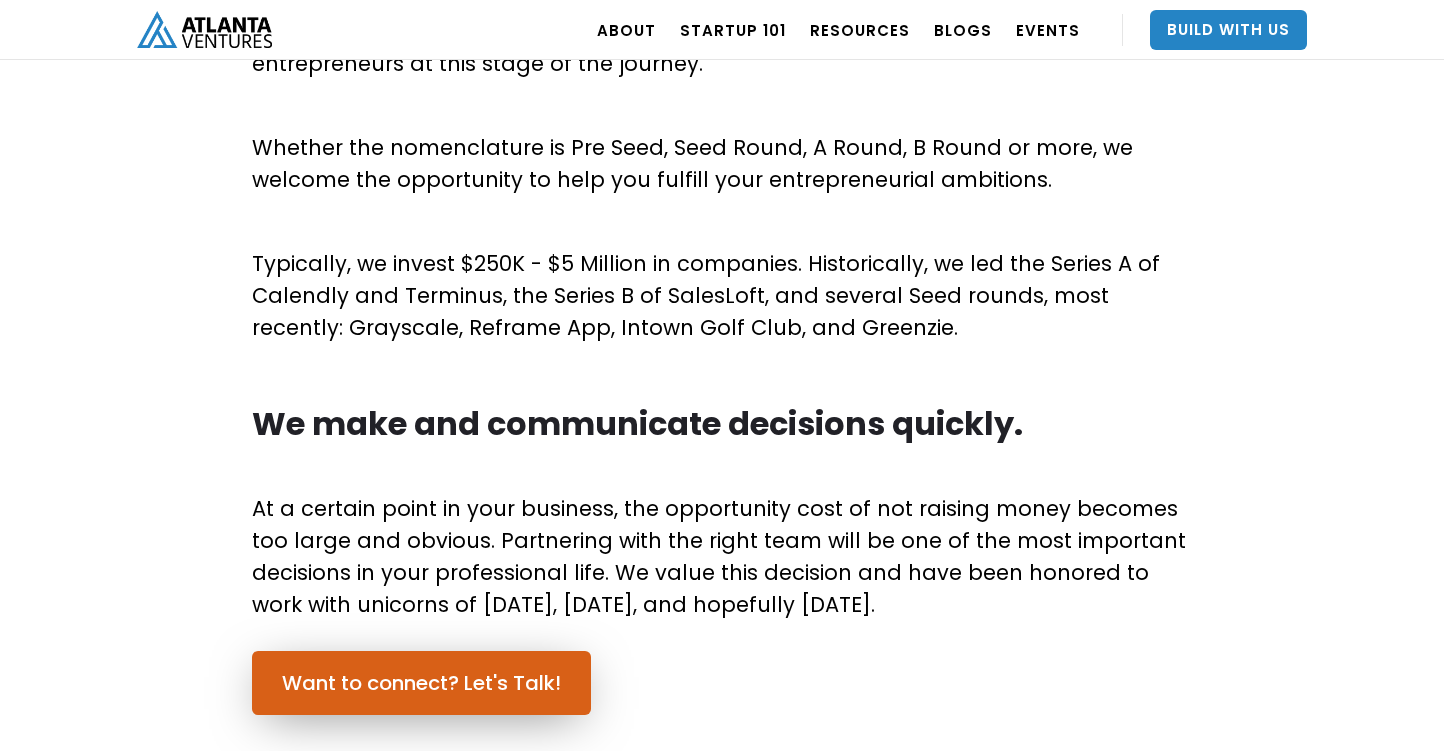 click on "Want to connect? Let's Talk!" at bounding box center [421, 683] 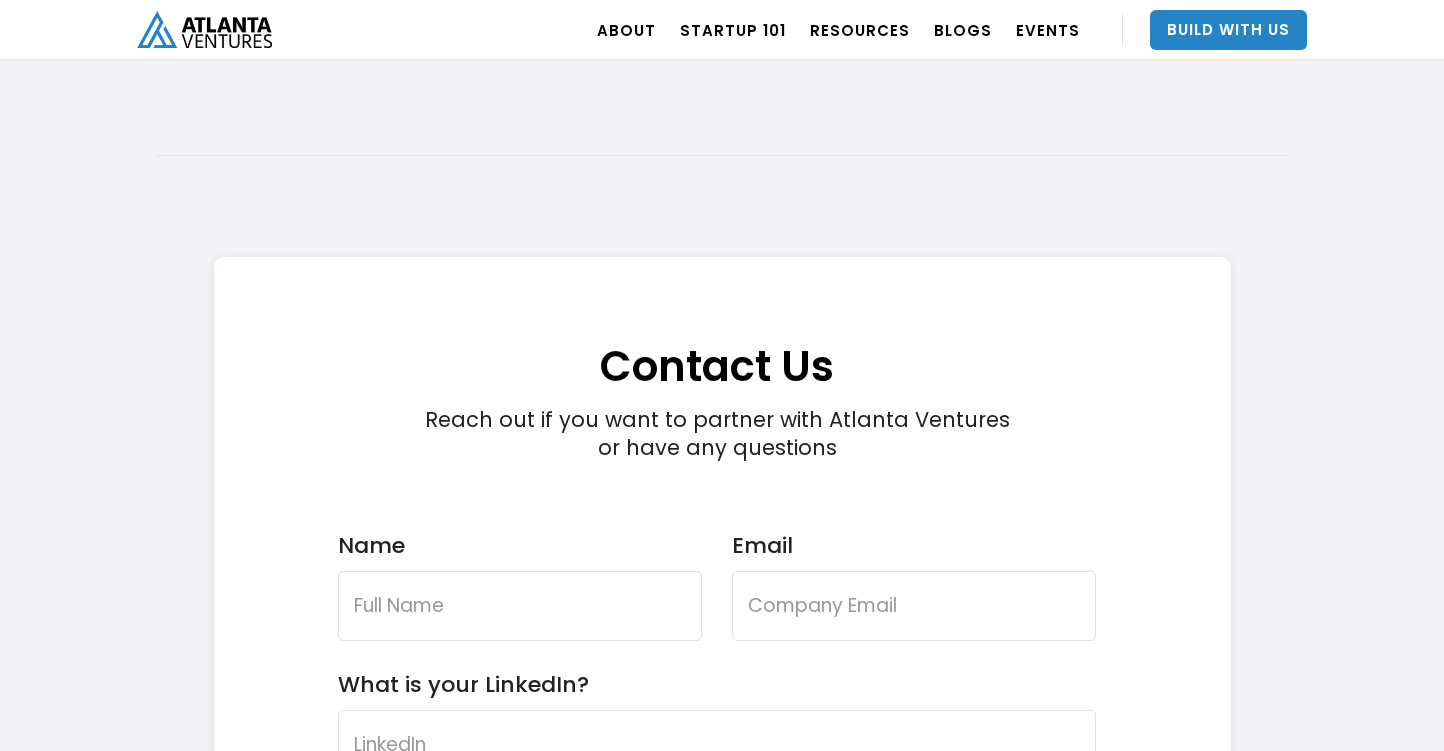 scroll, scrollTop: 5498, scrollLeft: 0, axis: vertical 